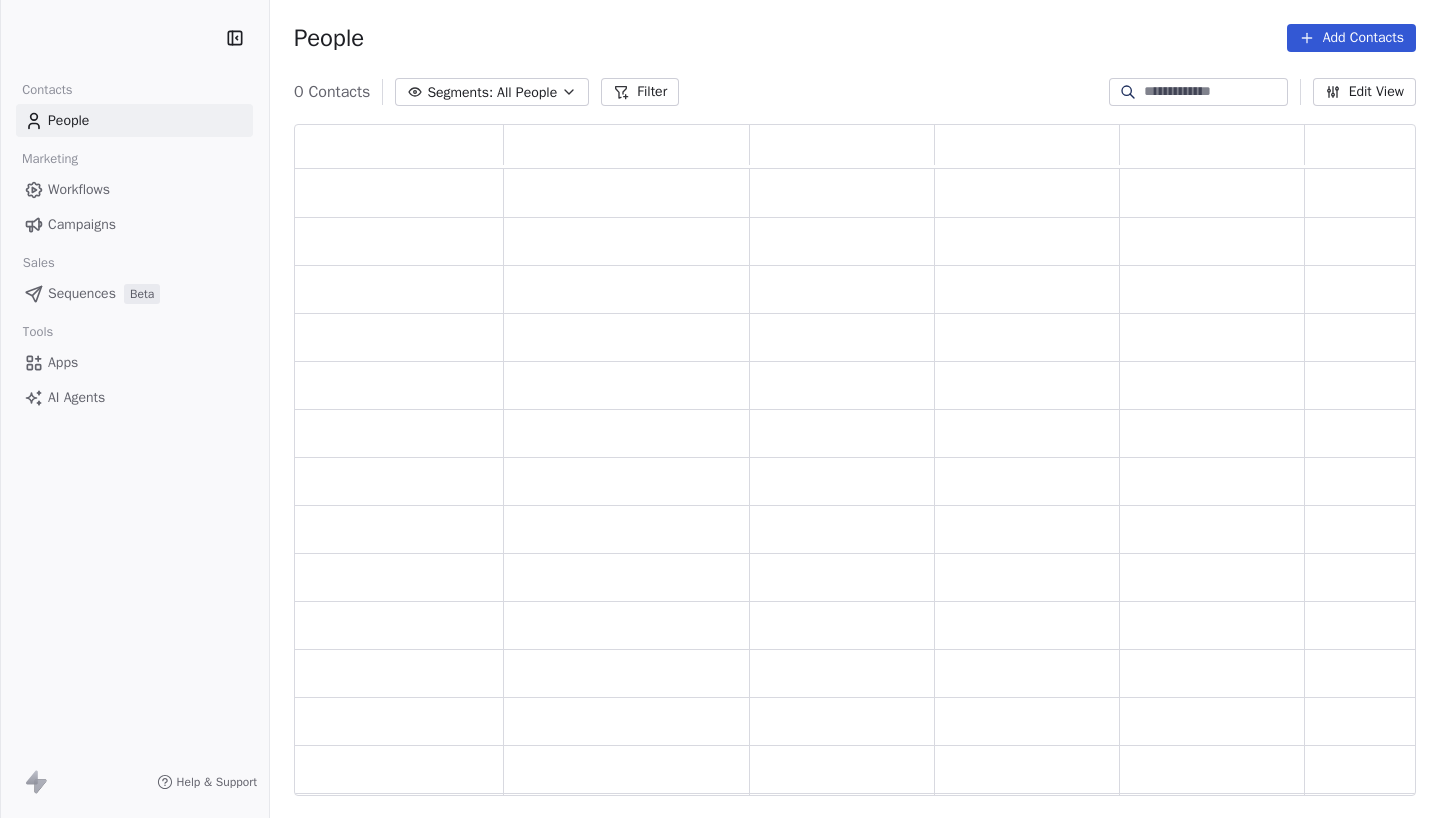 scroll, scrollTop: 0, scrollLeft: 0, axis: both 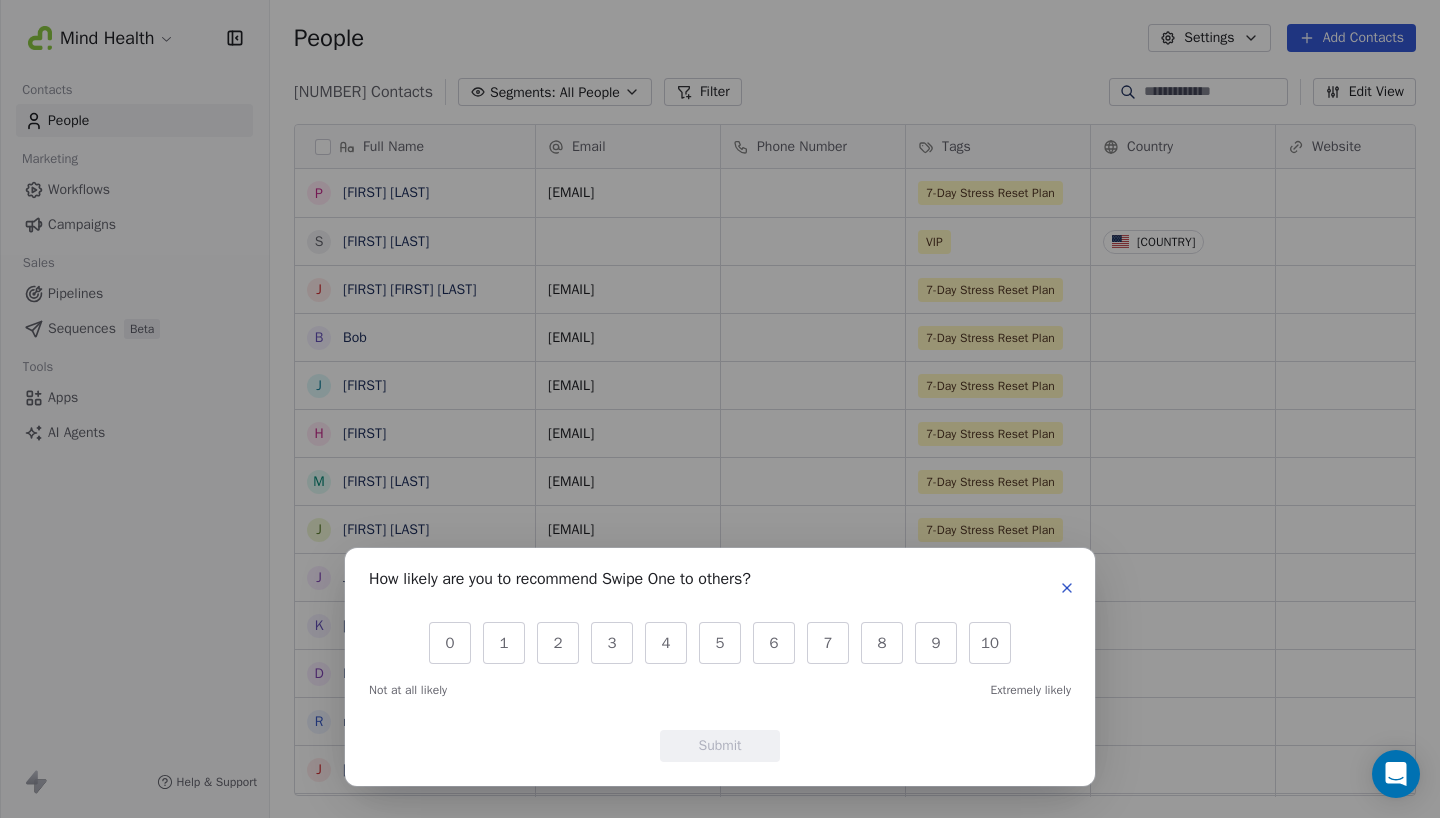 click 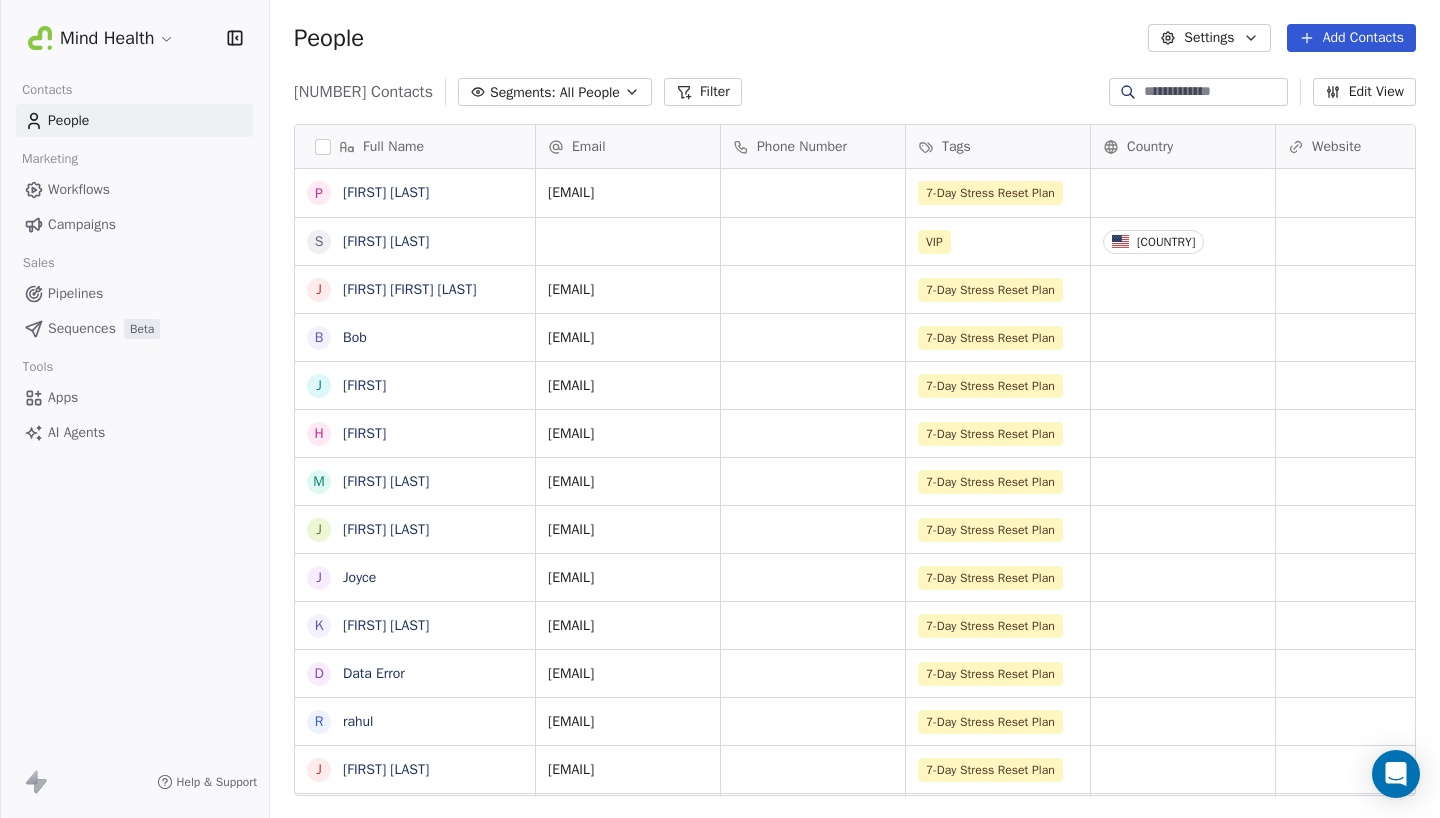 click on "Pipelines" at bounding box center [75, 293] 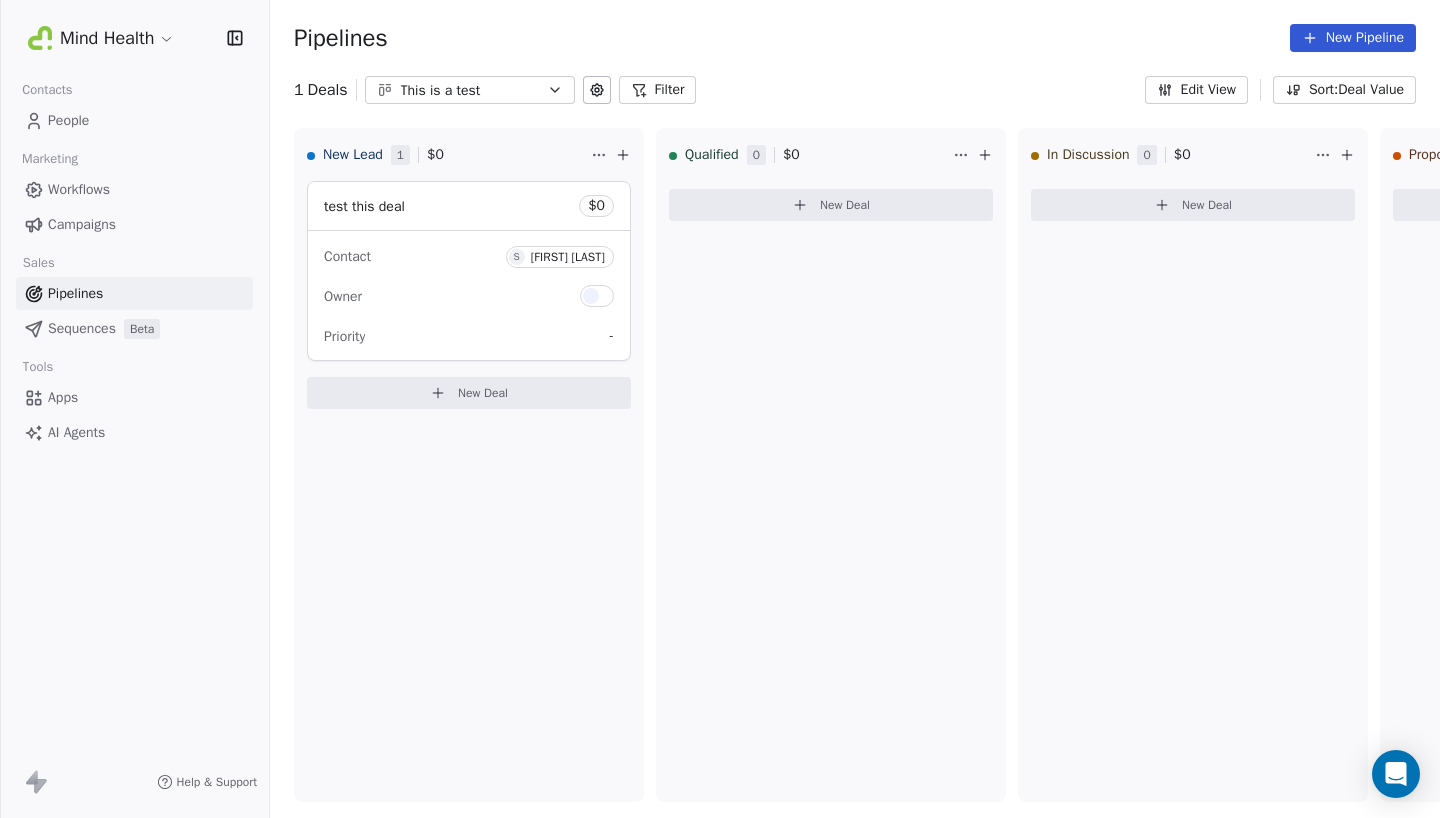 click on "This is a test" at bounding box center [470, 90] 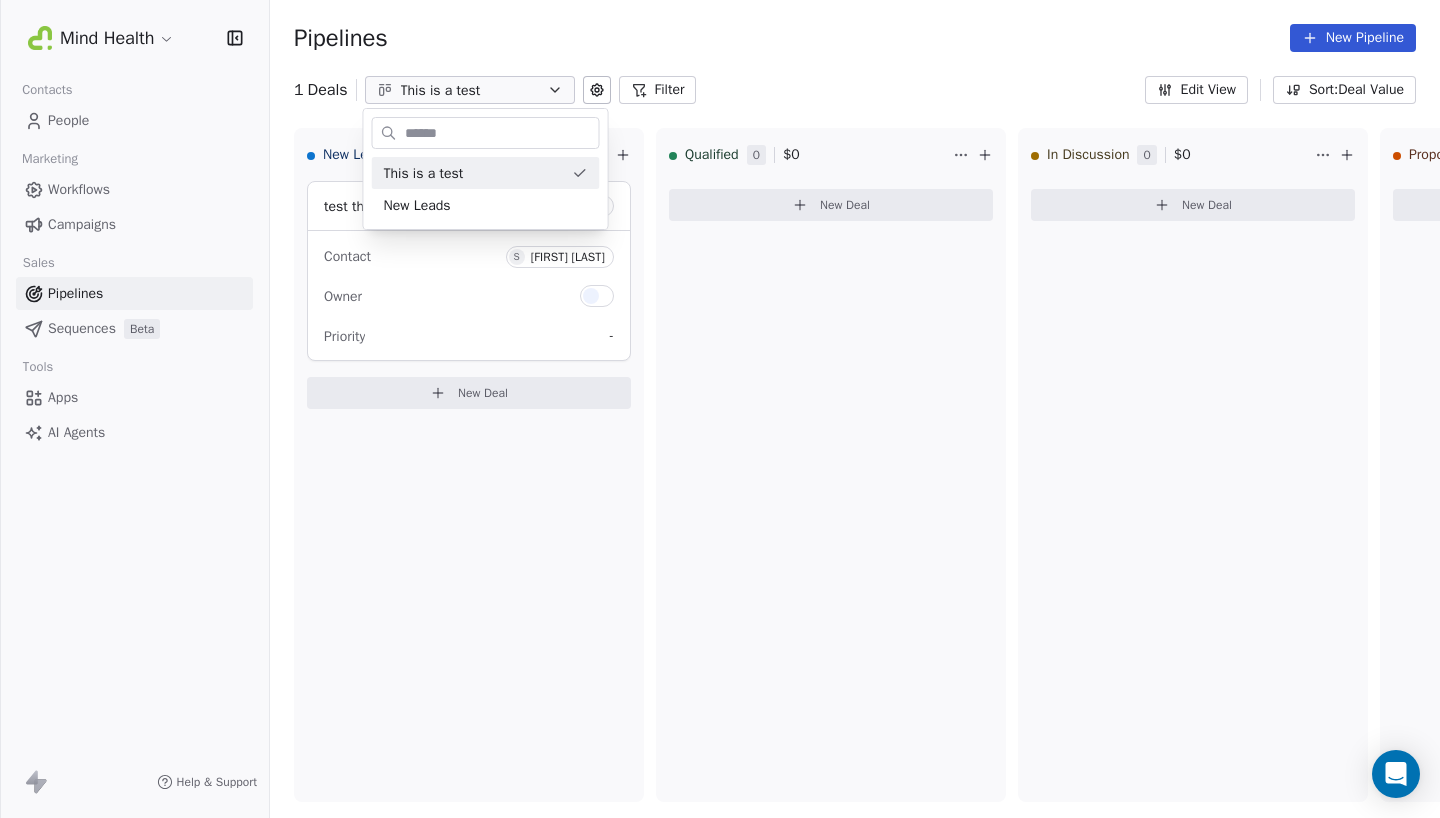 click on "Mind Health Contacts People Marketing Workflows Campaigns Sales Pipelines Sequences Beta Tools Apps AI Agents Help & Support Pipelines New Pipeline 1 Deals This is a test Filter Edit View Sort: Deal Value New Lead 1 $ 0 test this deal $ 0 Contact S [FIRST] [LAST] Owner Priority - New Deal Qualified 0 $ 0 New Deal In Discussion 0 $ 0 New Deal Proposal 0 $ 0 New Deal Negotiation 0 $ 0 New Deal Won 0 $ 0 New Deal Lost 0 $ 0 New Deal
To pick up a draggable item, press the space bar.
While dragging, use the arrow keys to move the item.
Press space again to drop the item in its new position, or press escape to cancel.
This is a test New Leads" at bounding box center [720, 409] 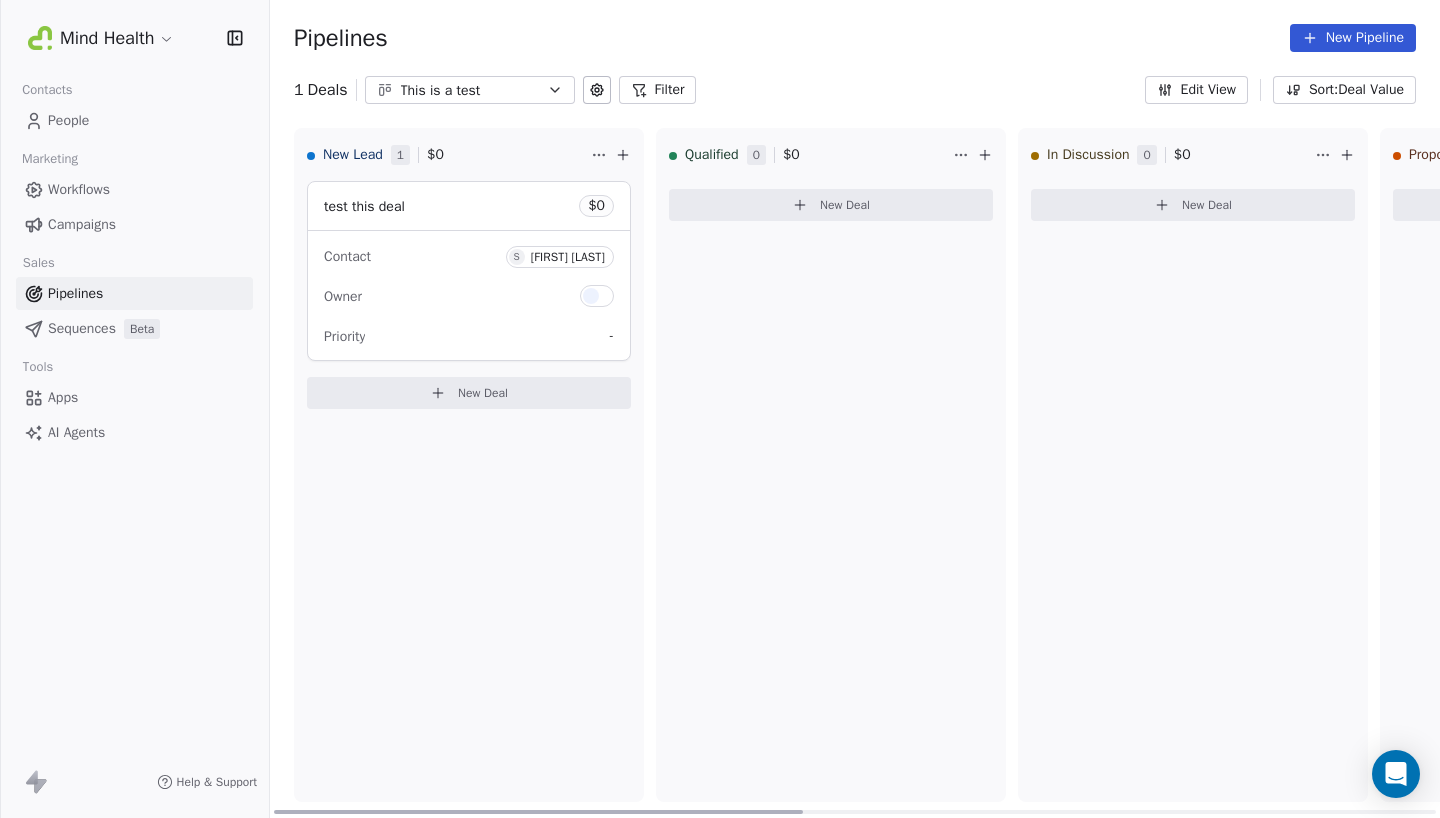 click on "test this deal $ 0" at bounding box center (469, 206) 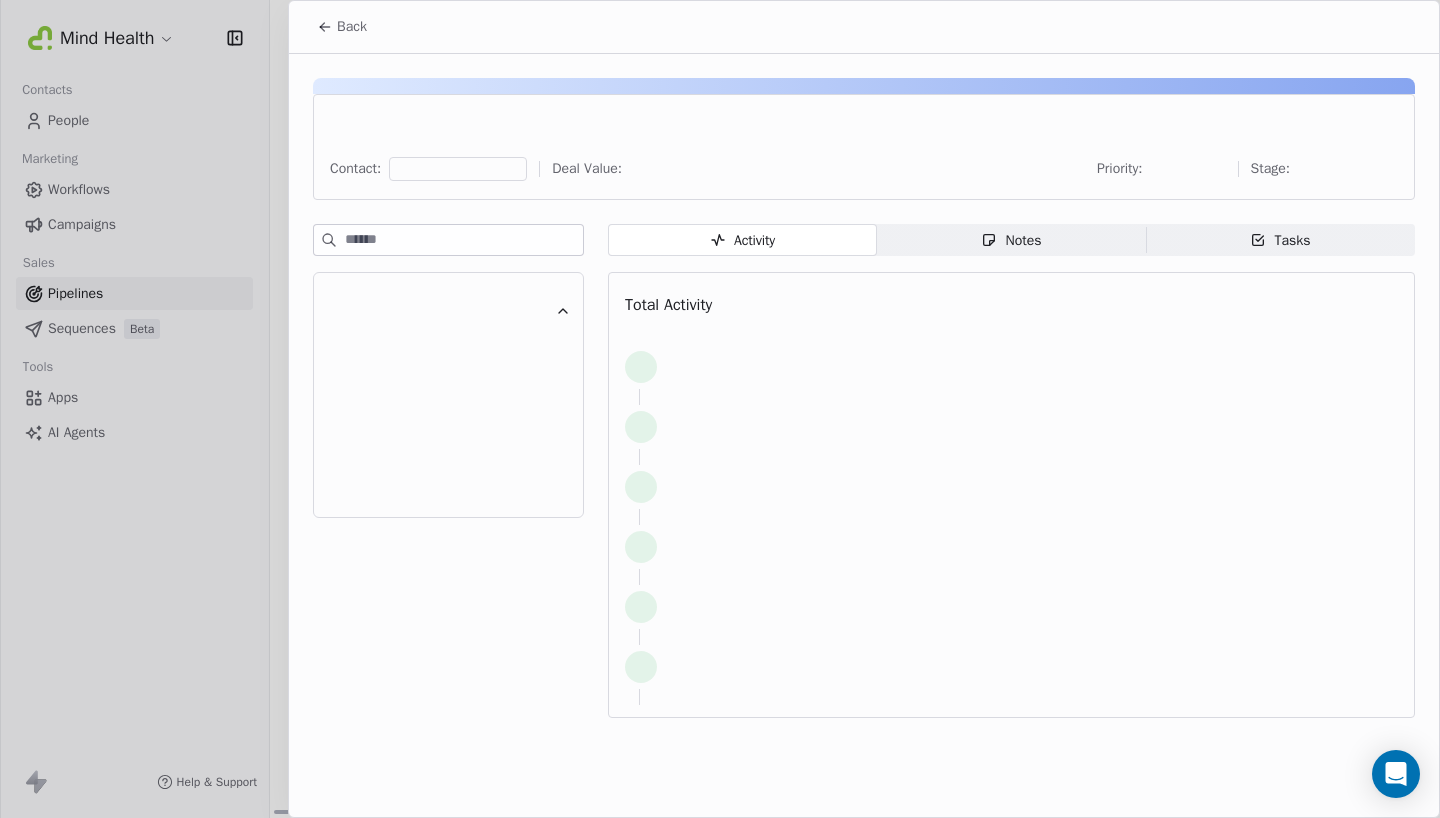 click at bounding box center [720, 409] 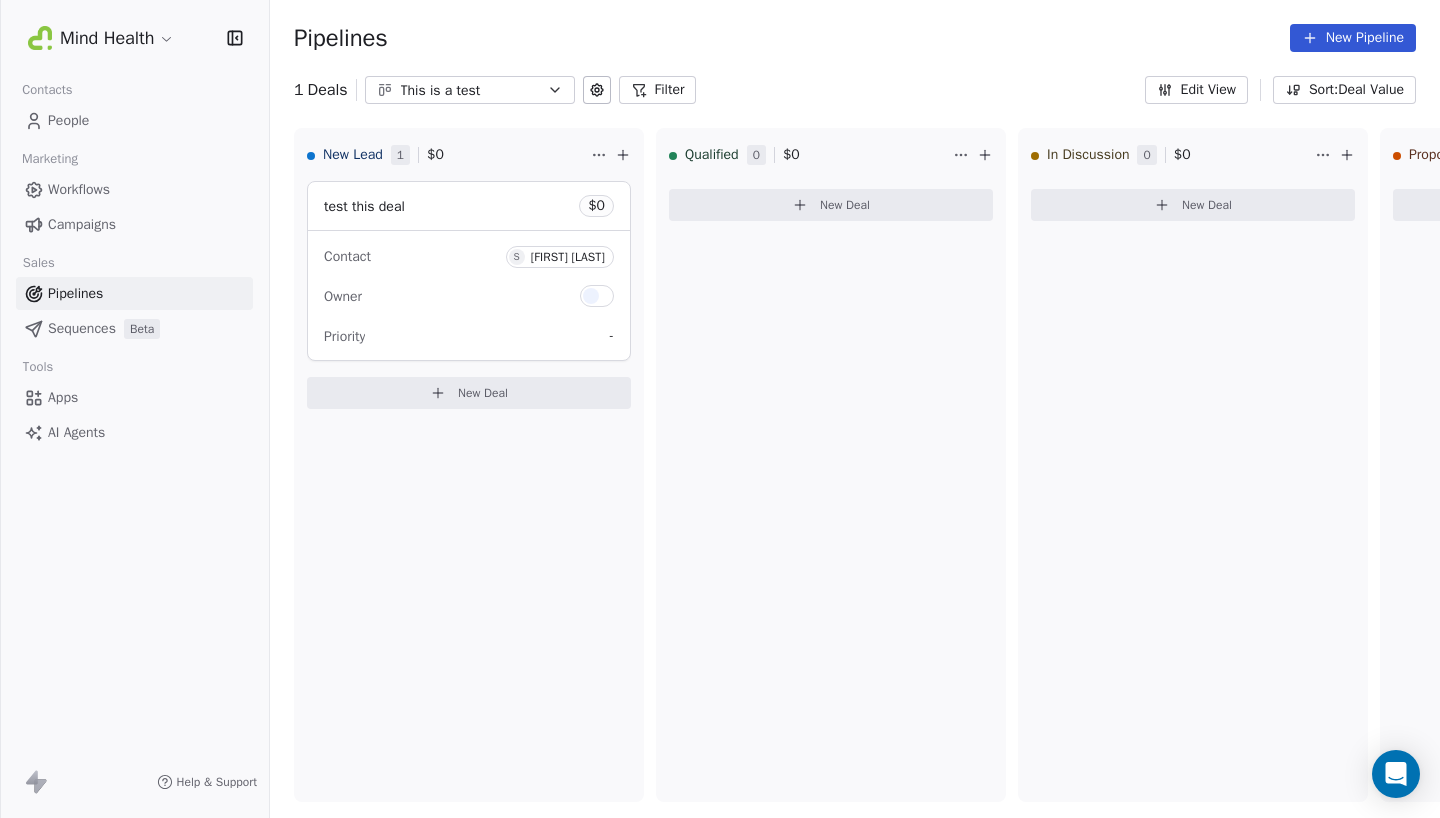 click on "test this deal $ 0" at bounding box center (469, 206) 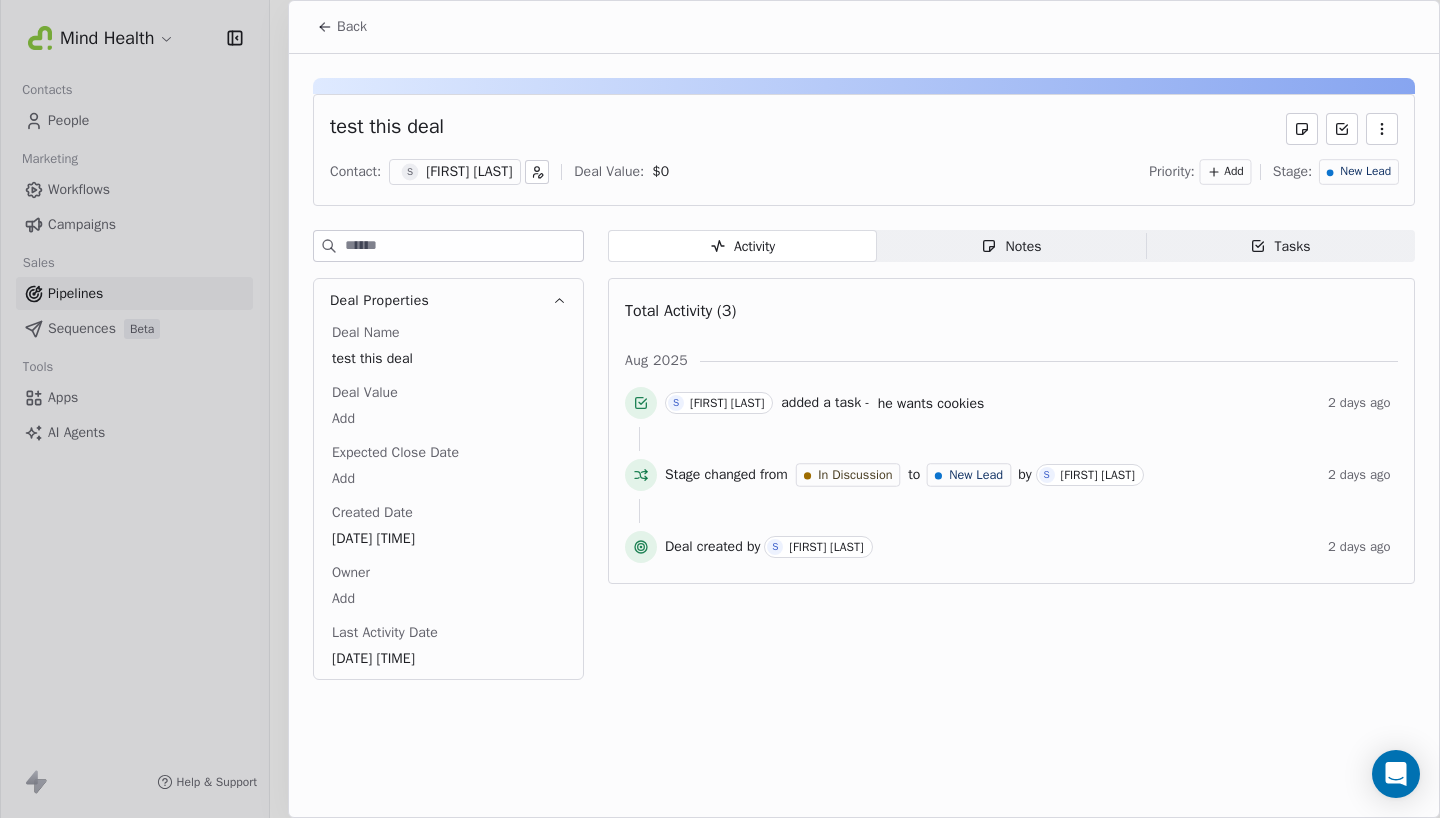 click on "test this deal" at bounding box center (864, 129) 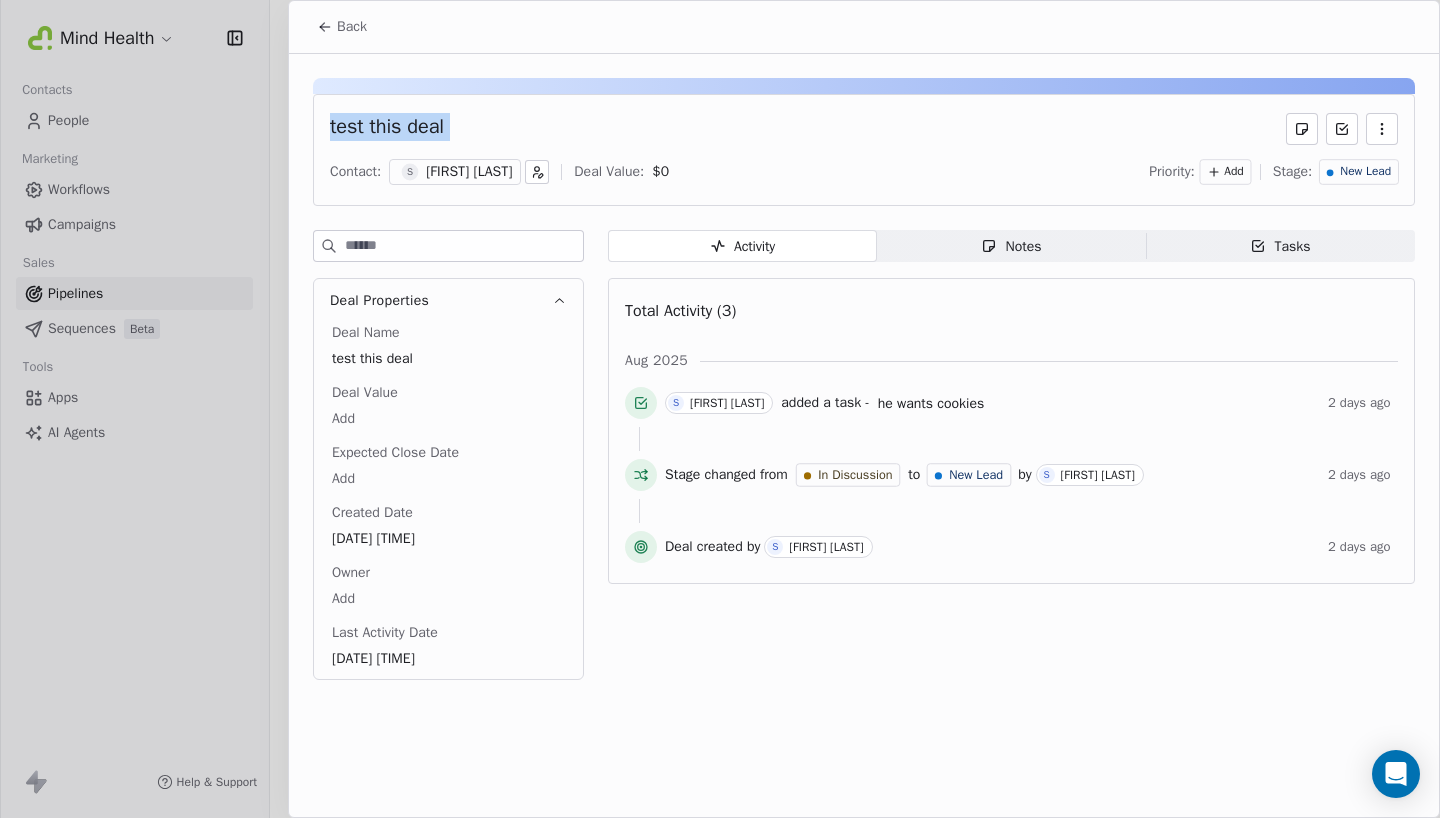 click 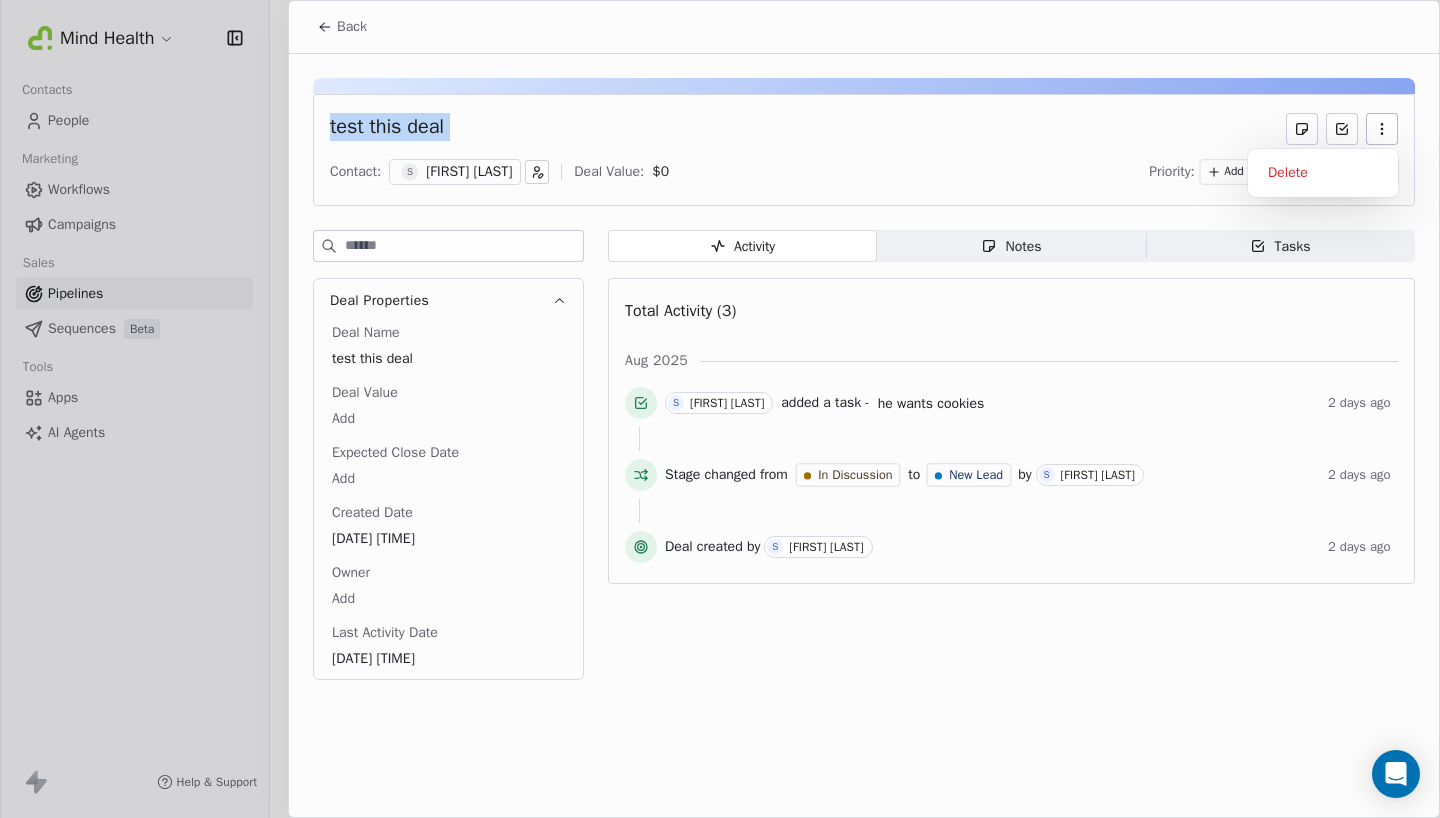click on "test this deal" at bounding box center [864, 129] 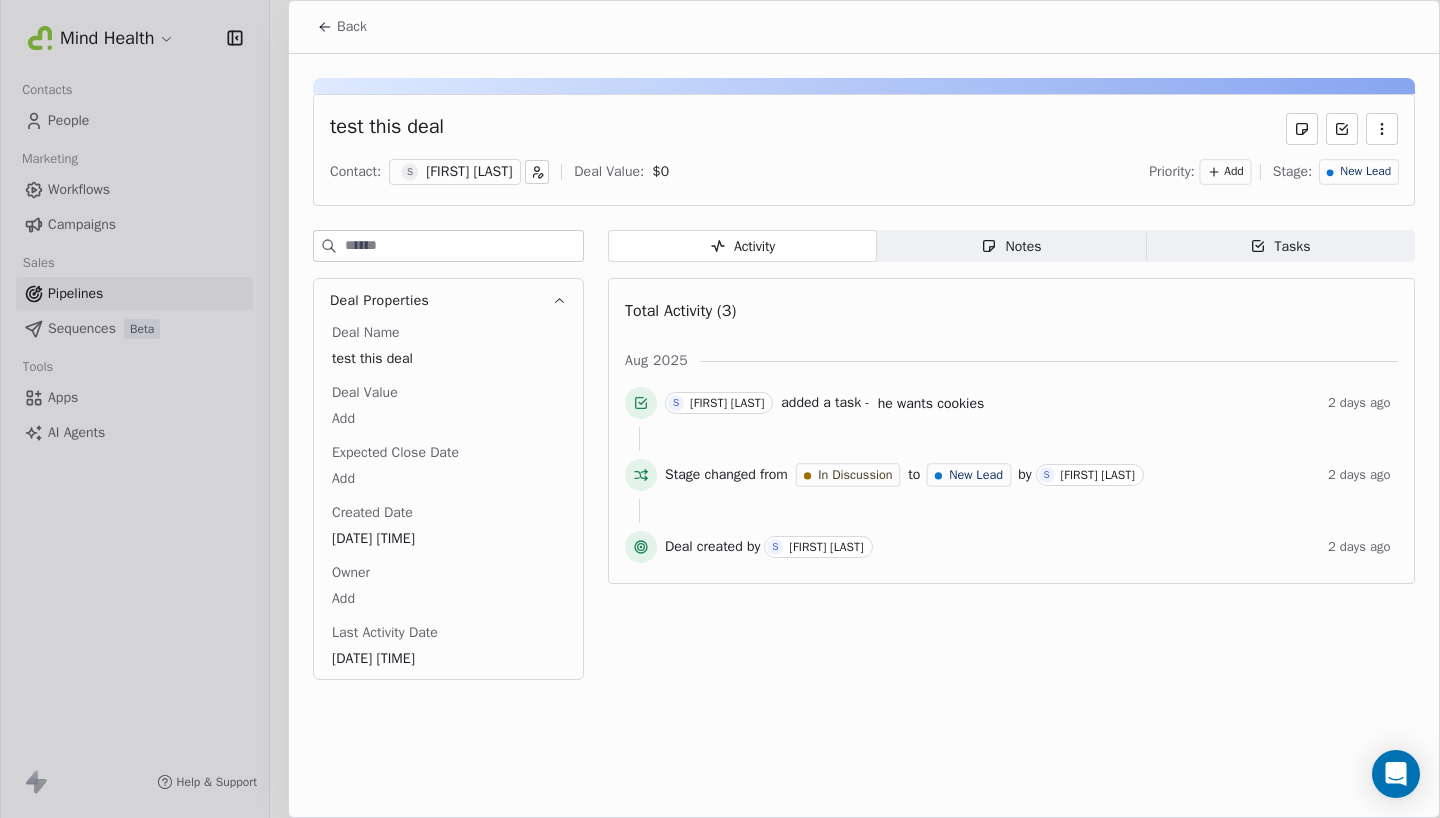 click on "test this deal" at bounding box center (387, 129) 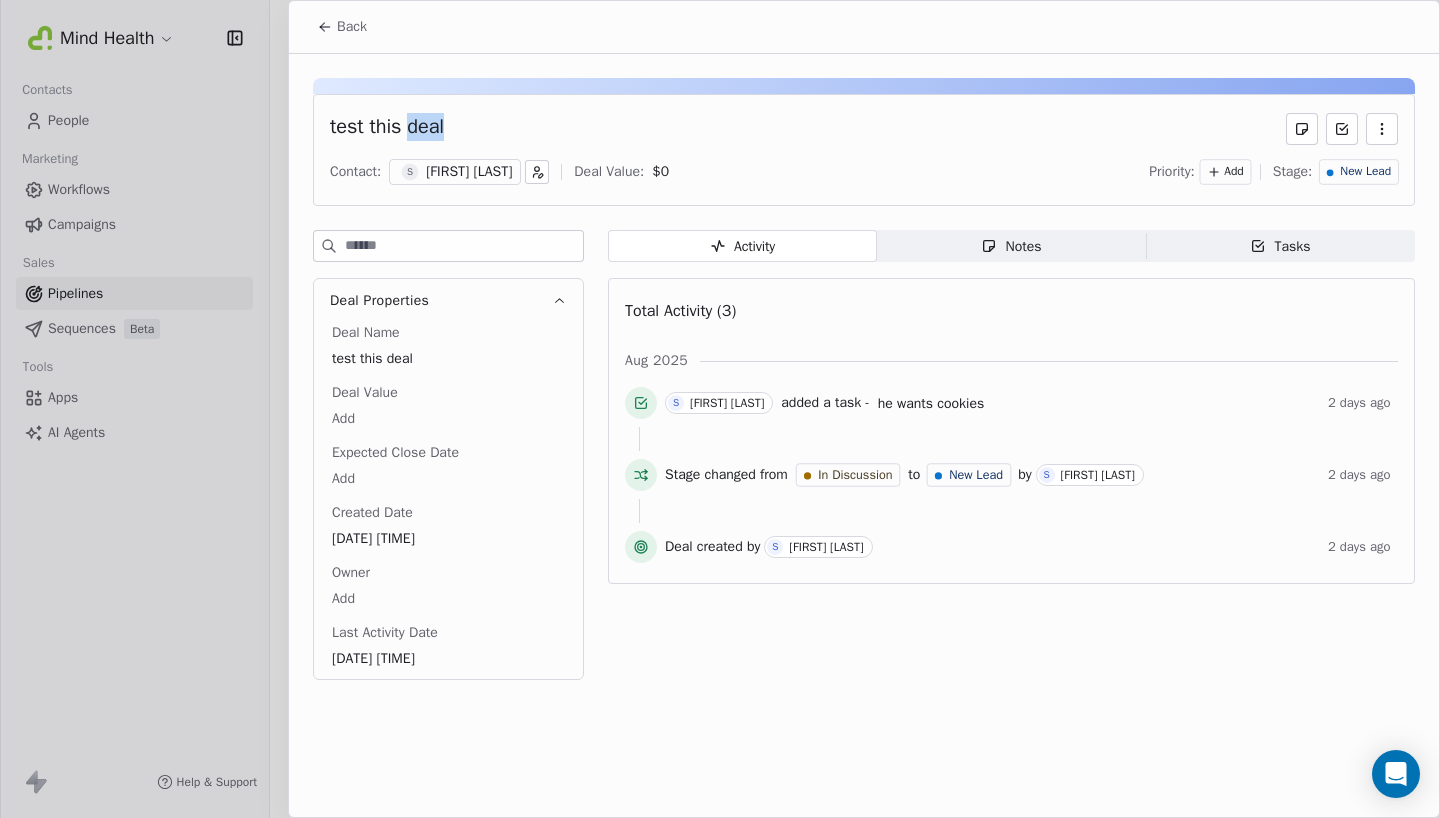 click on "test this deal" at bounding box center [387, 129] 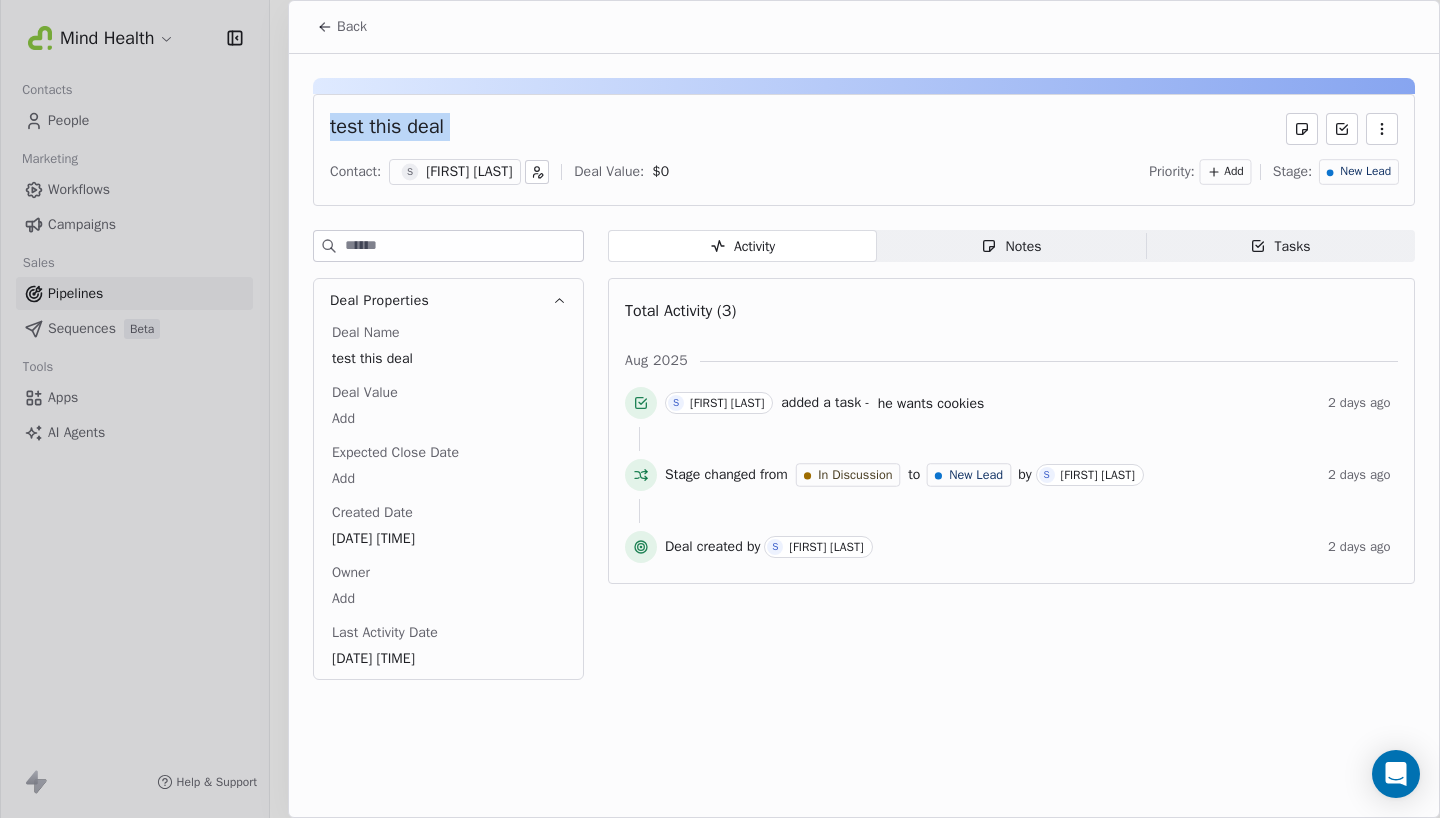 click on "Back" at bounding box center [352, 27] 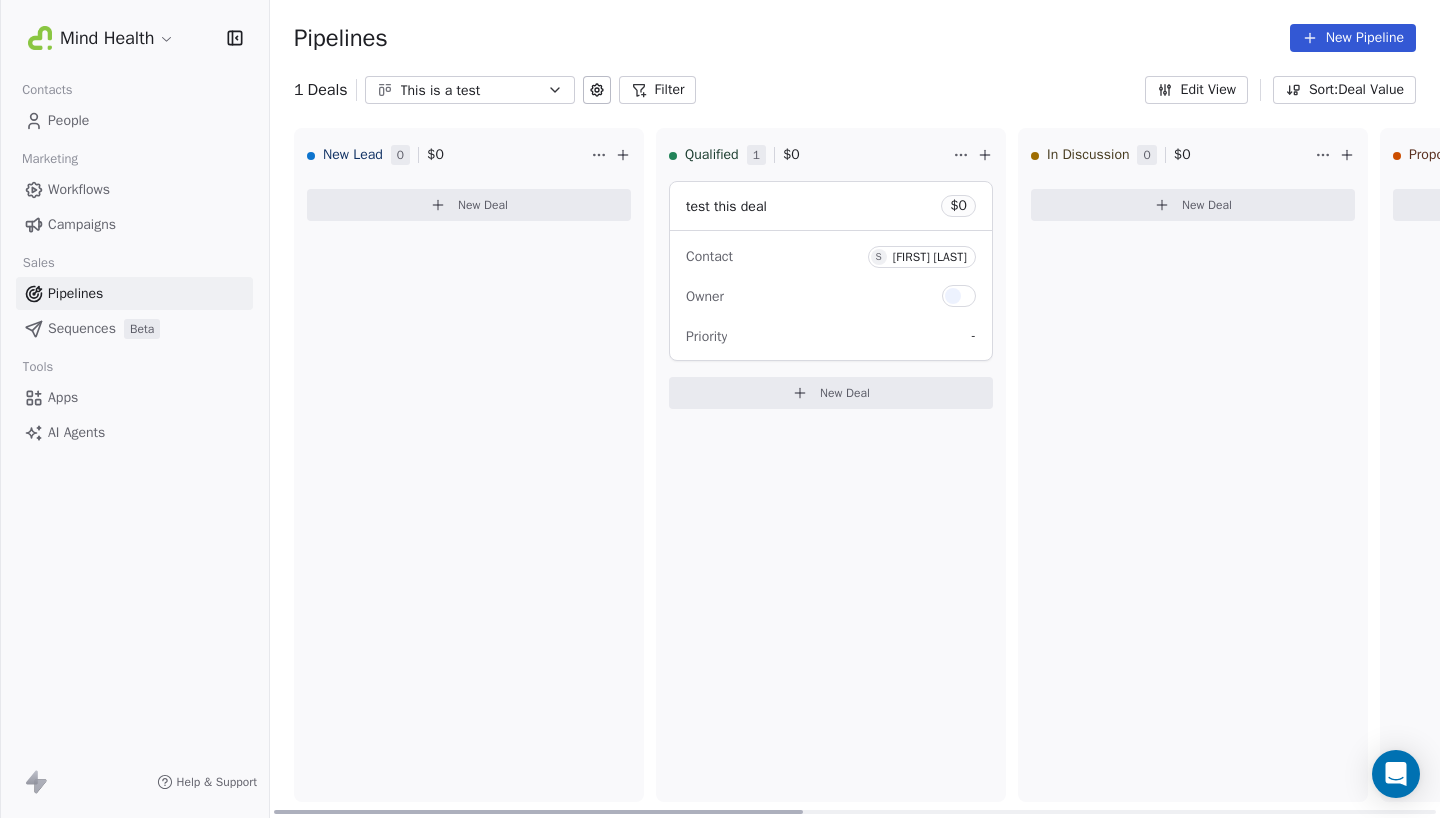 click on "test this deal $ 0" at bounding box center [831, 206] 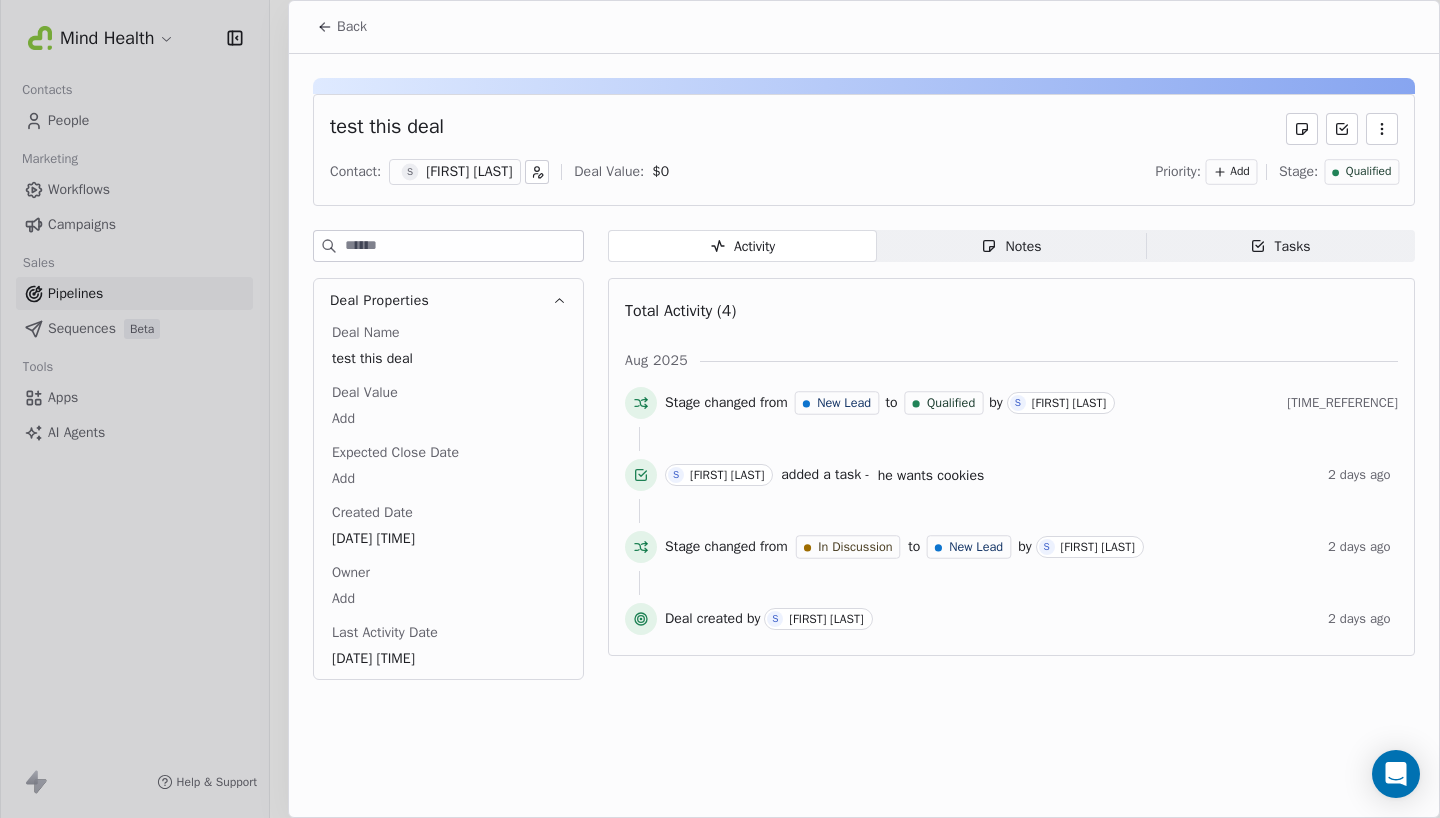 click on "Tasks Tasks" at bounding box center (1280, 246) 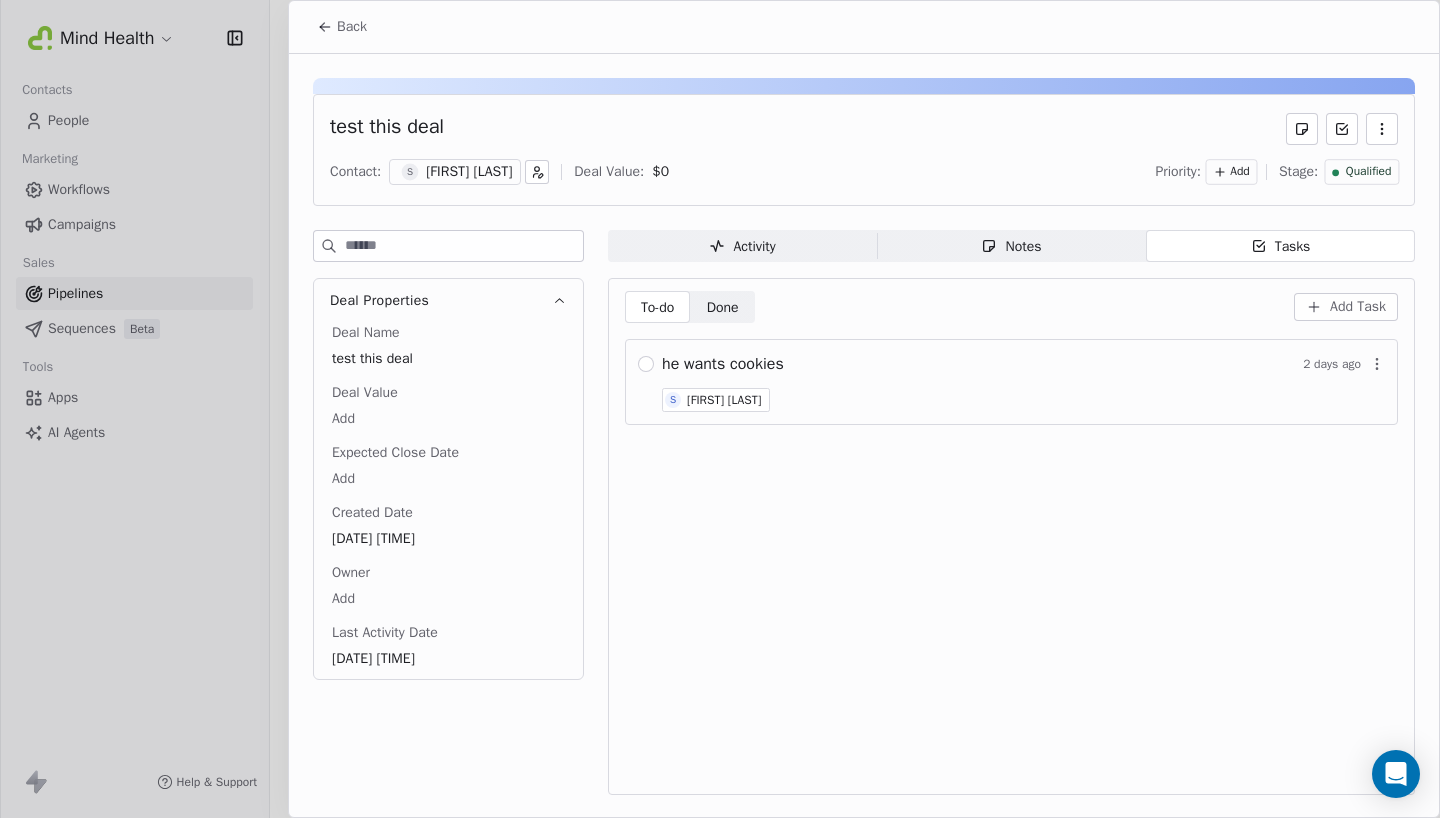 click on "Activity Activity" at bounding box center (742, 246) 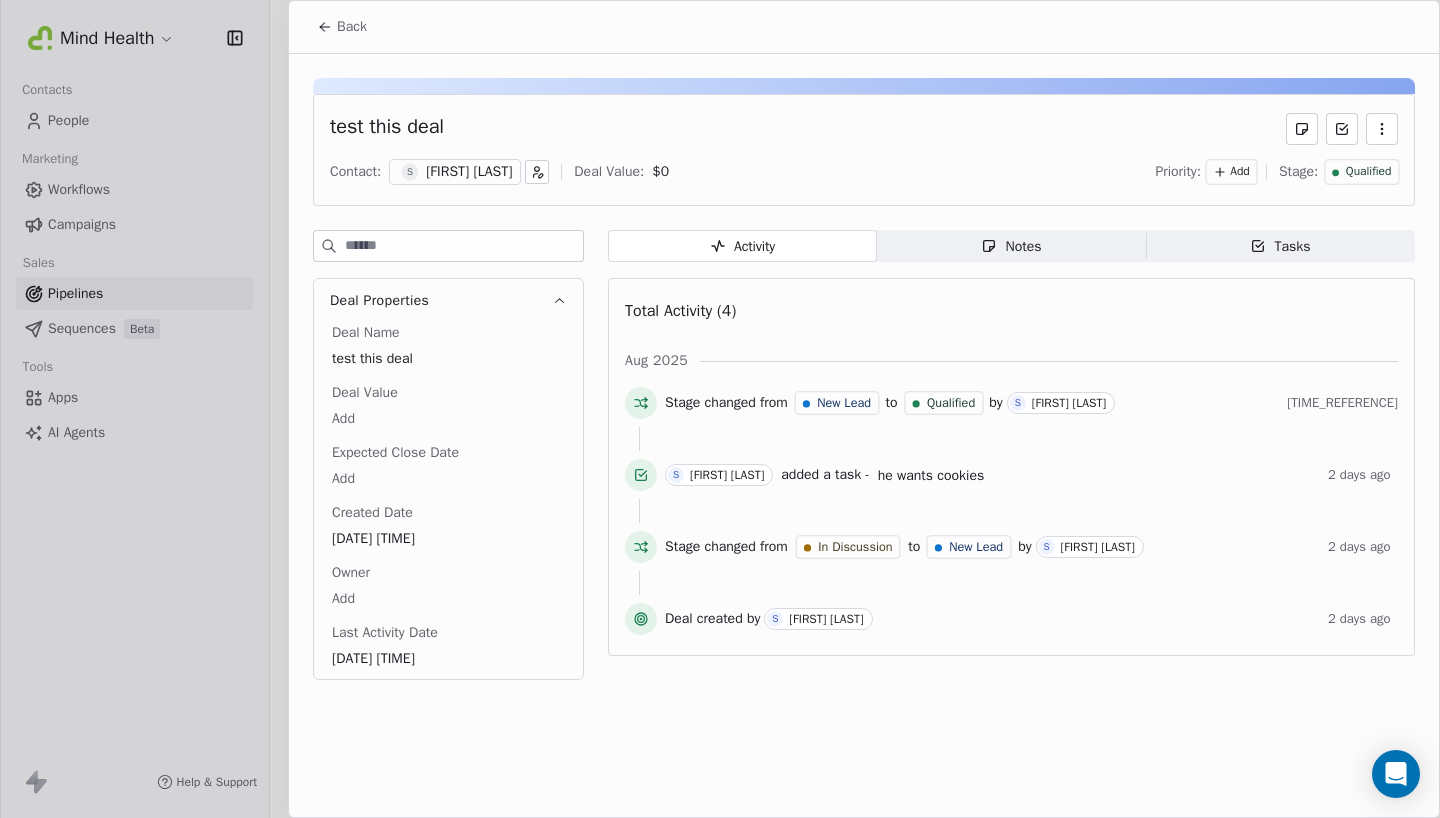 click on "Activity Activity" at bounding box center (742, 246) 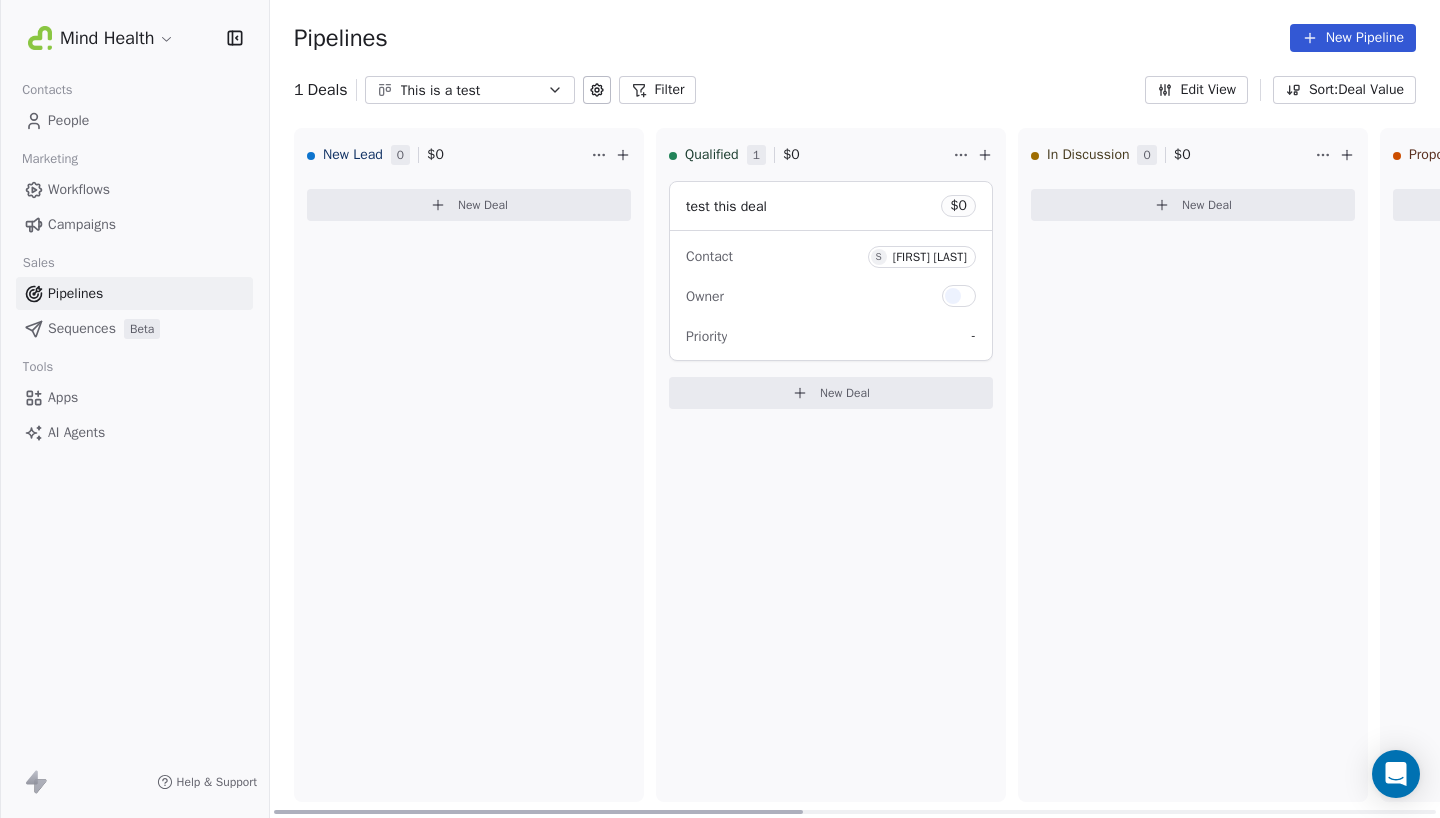 click on "[FIRST] [LAST]" at bounding box center (930, 257) 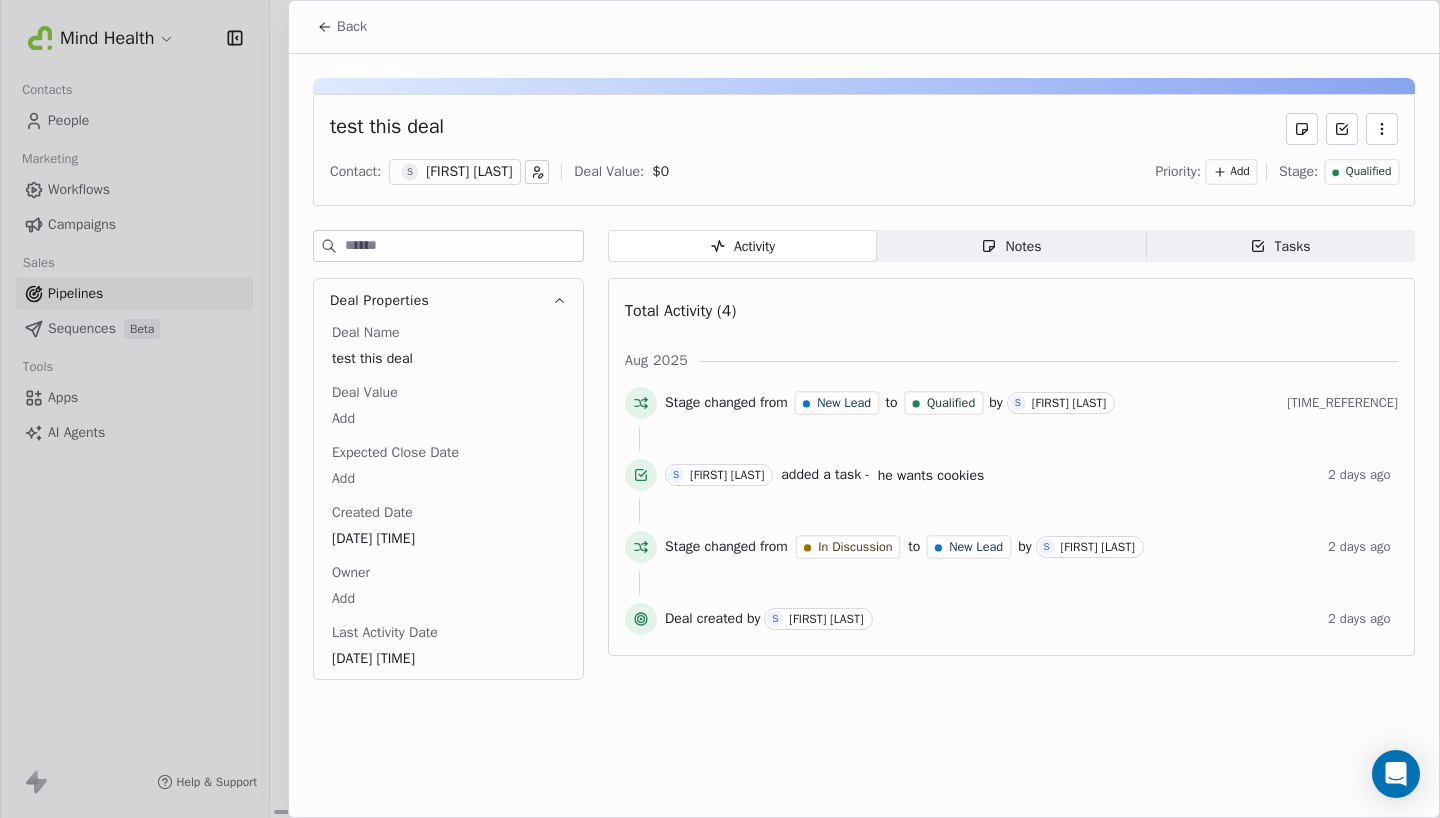 click on "[FIRST] [LAST]" at bounding box center [469, 172] 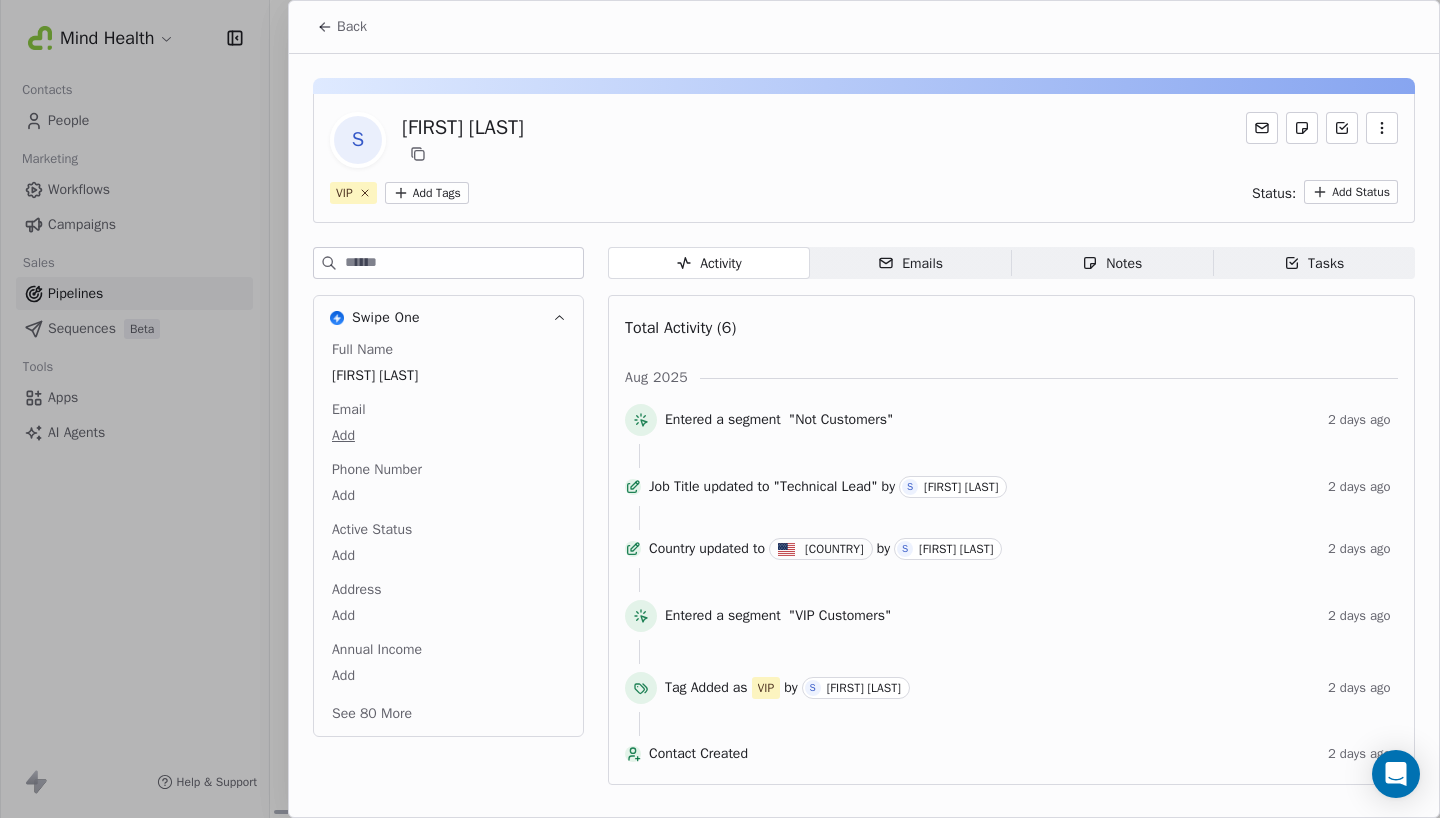 click on "Emails Emails" at bounding box center [911, 263] 